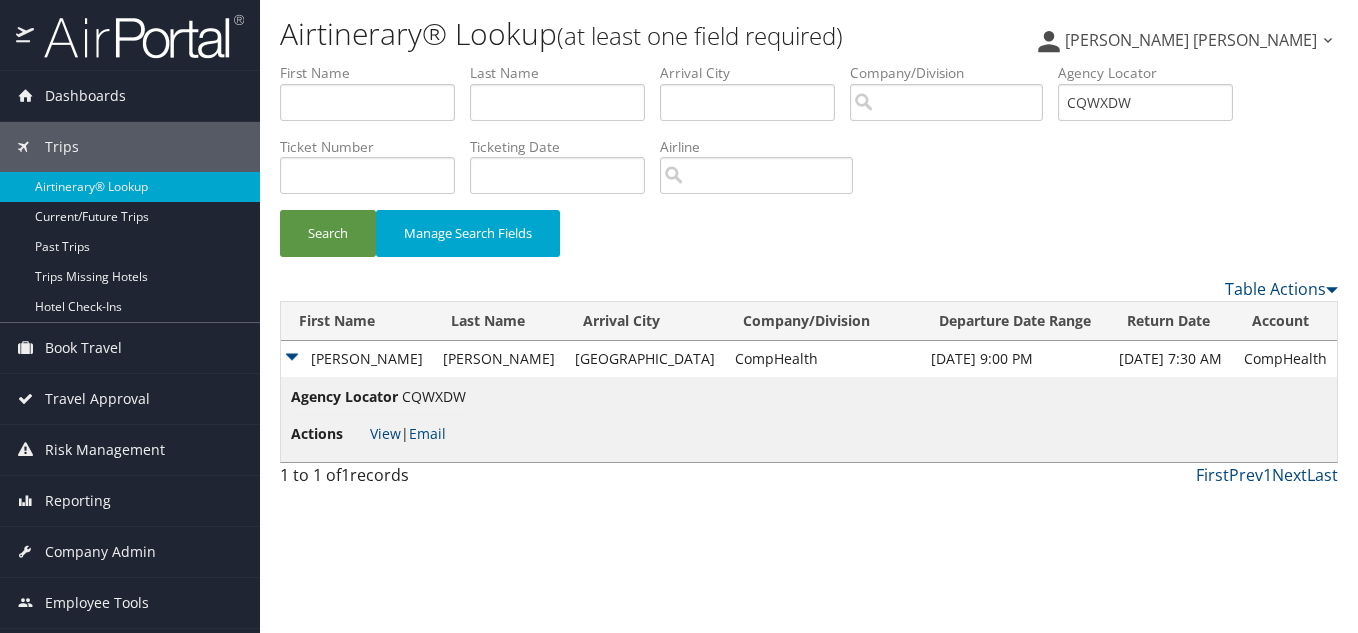 scroll, scrollTop: 0, scrollLeft: 0, axis: both 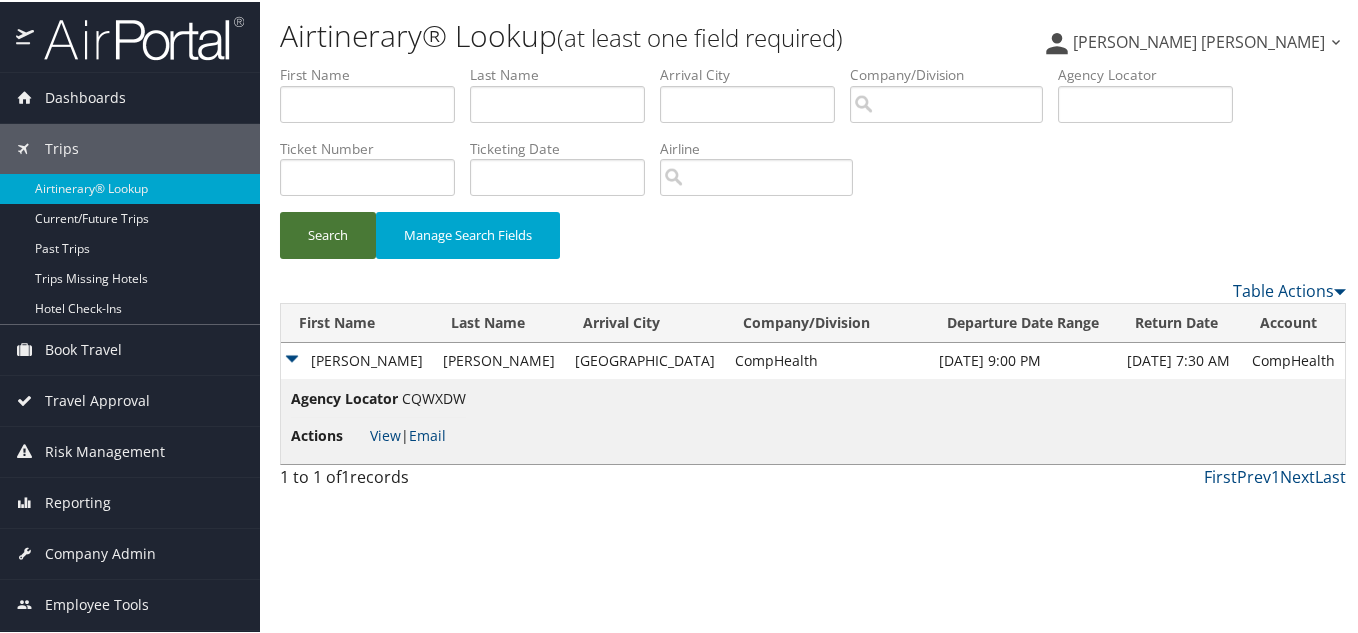 click on "Search" at bounding box center (328, 233) 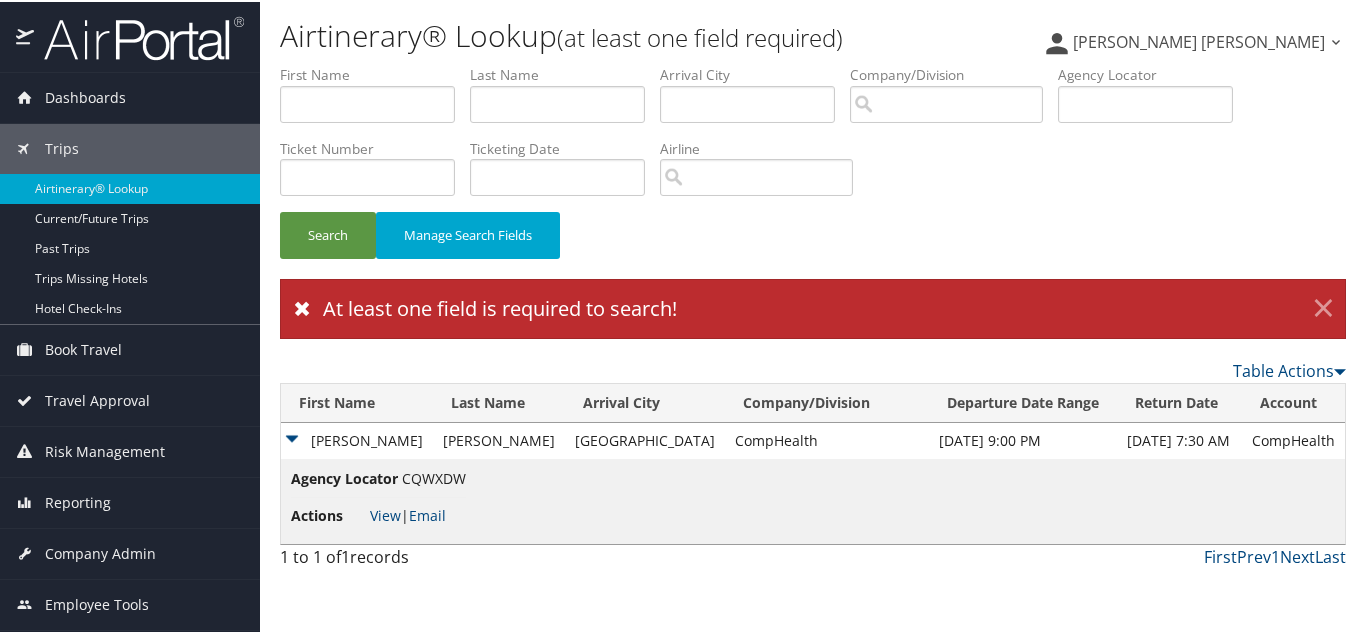 click on "×" at bounding box center [1323, 307] 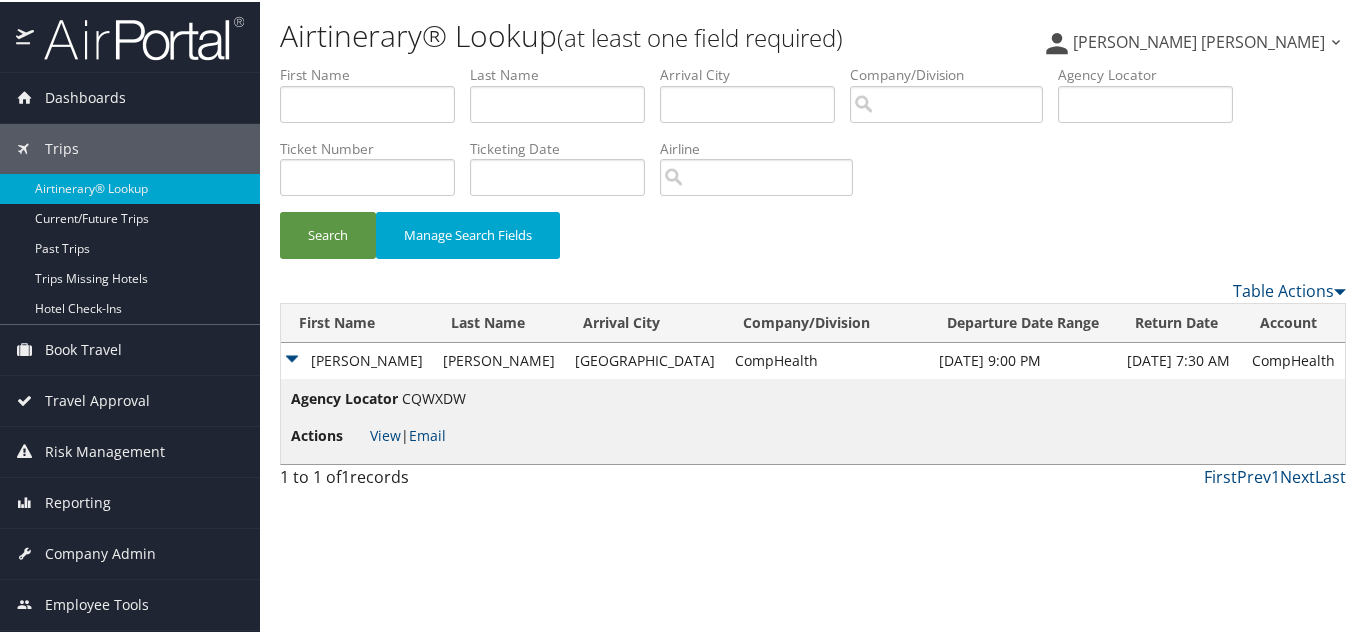 click on "CQWXDW" at bounding box center [434, 396] 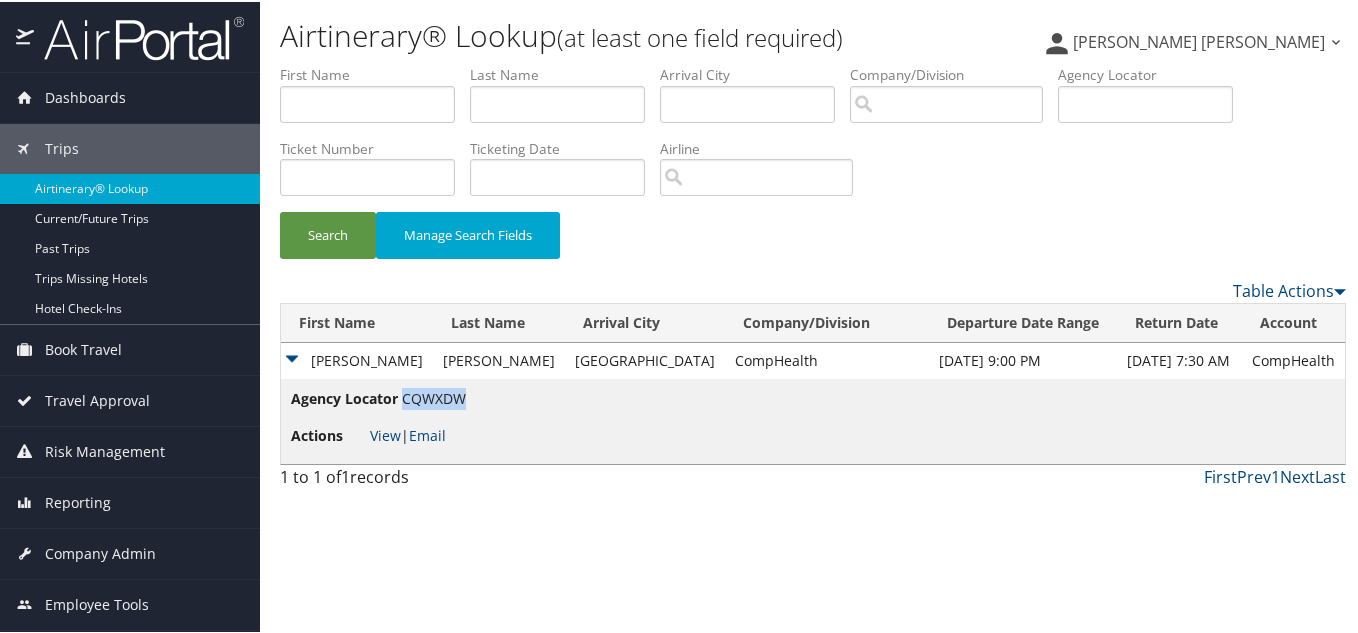 click on "CQWXDW" at bounding box center [434, 396] 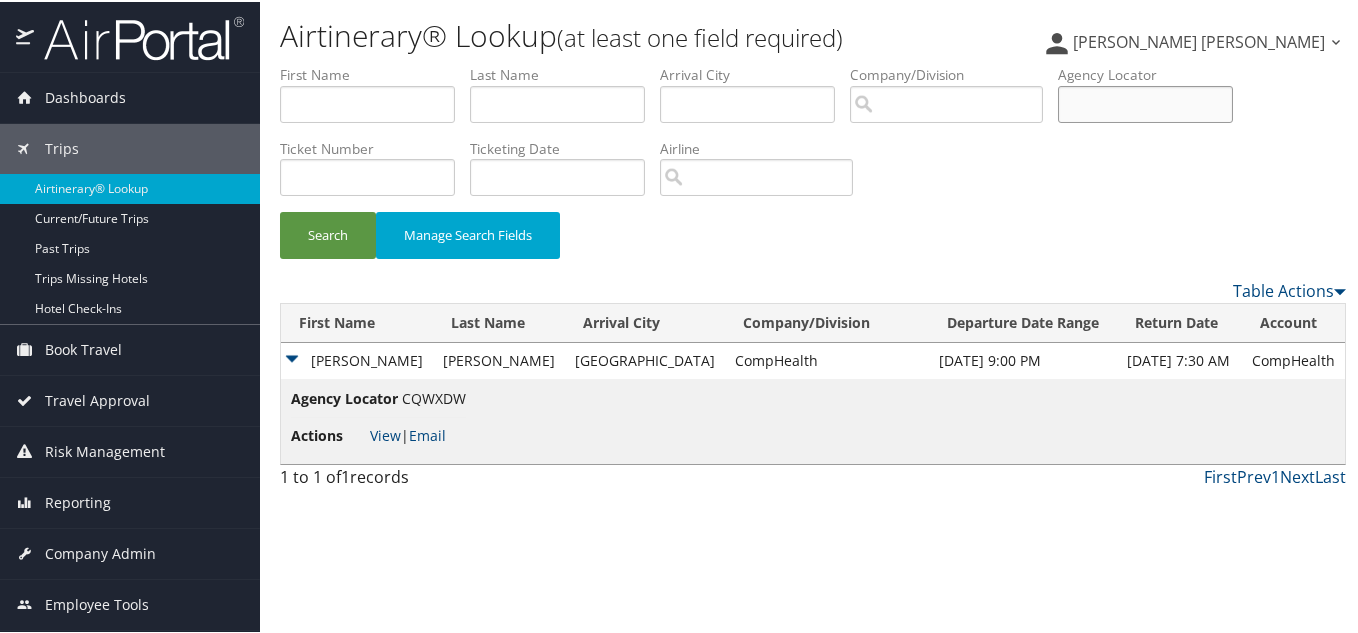 click at bounding box center [1145, 102] 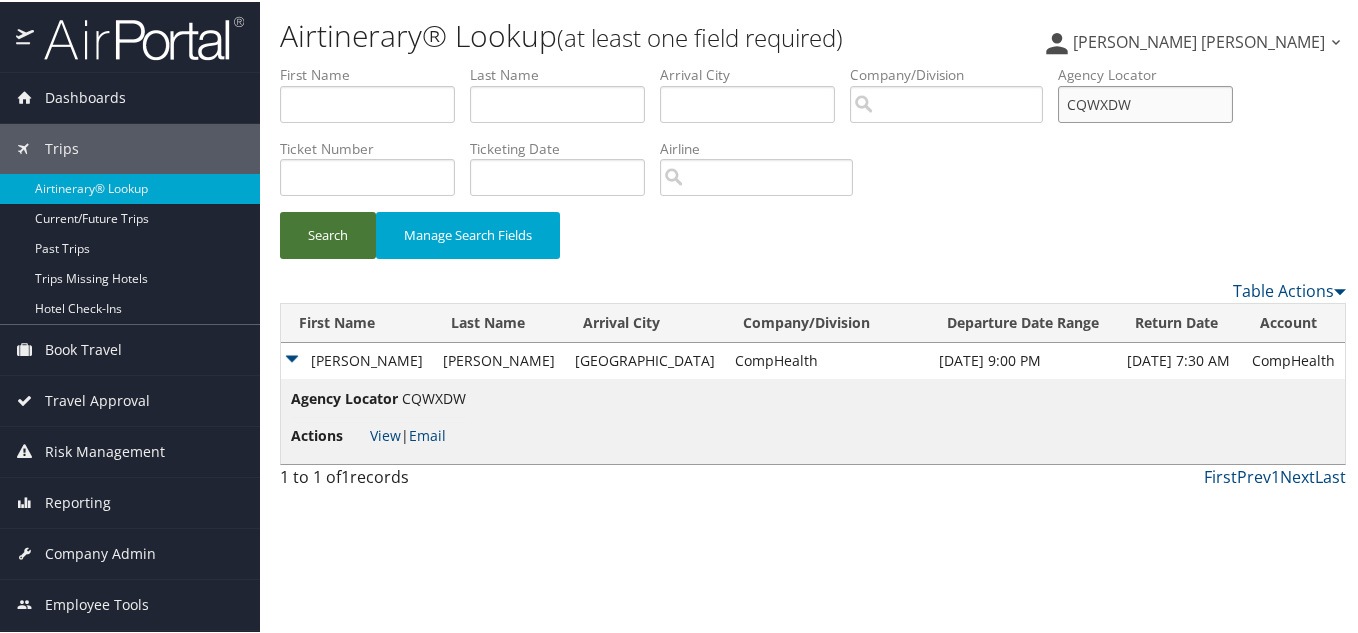 type on "CQWXDW" 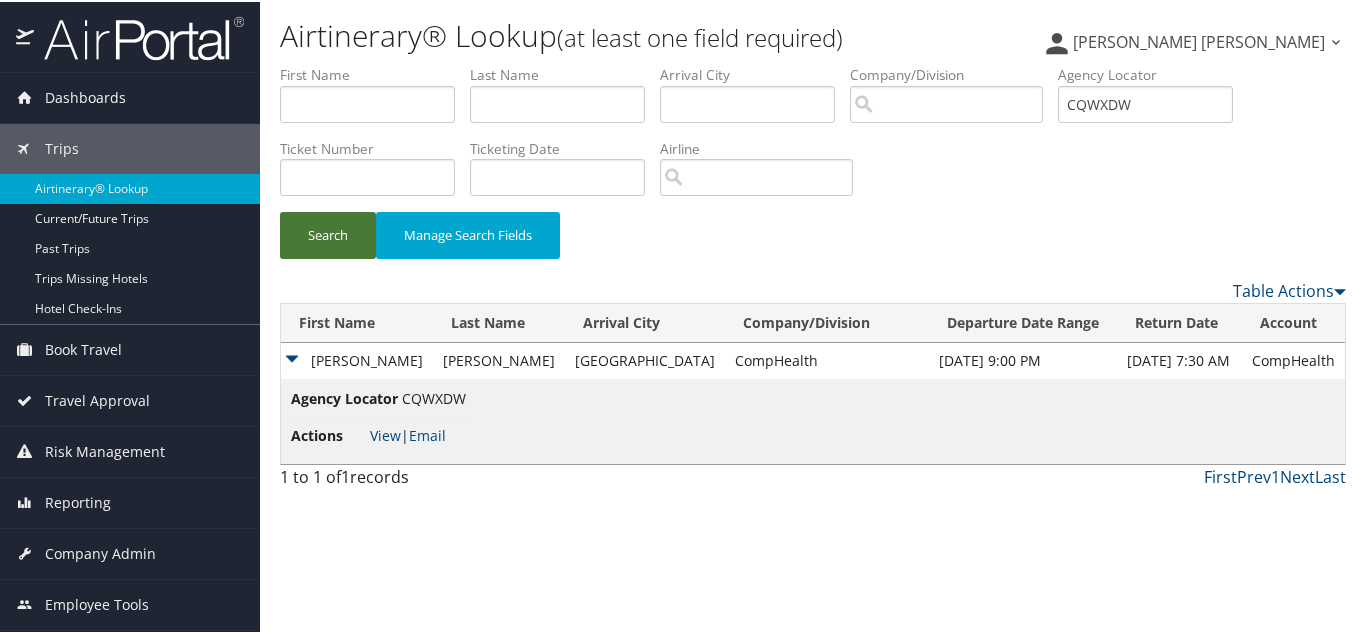 click on "Search" at bounding box center (328, 233) 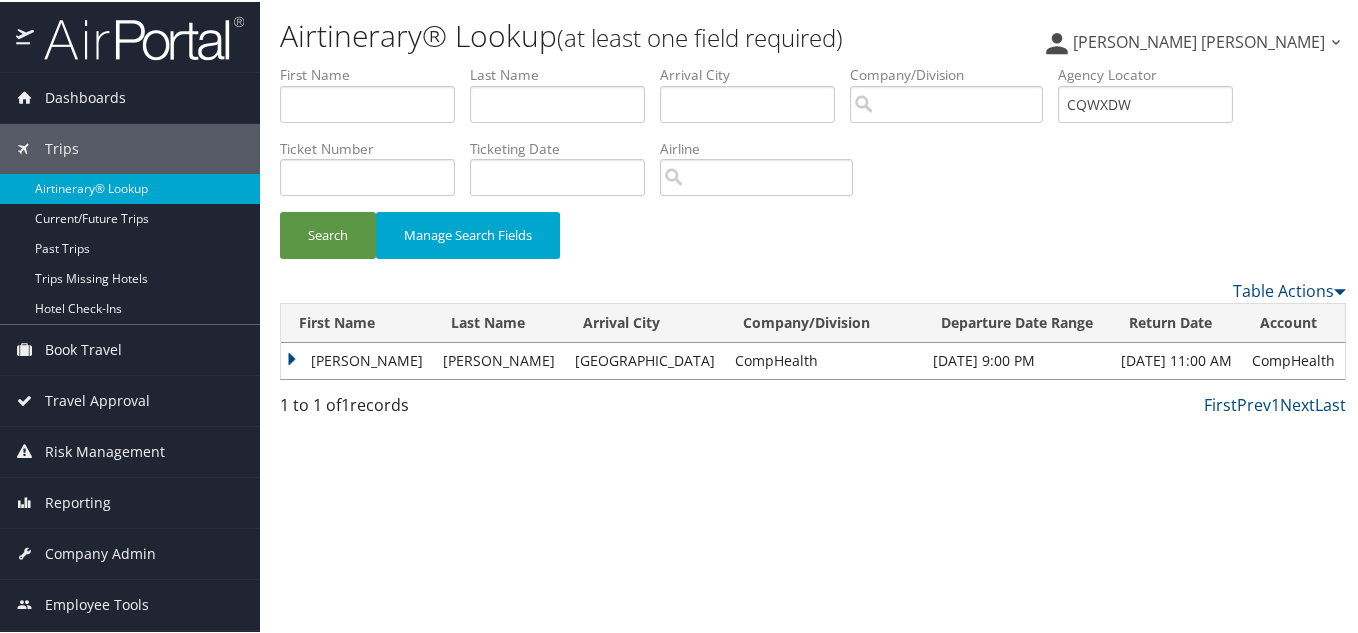 click on "Amy" at bounding box center [357, 359] 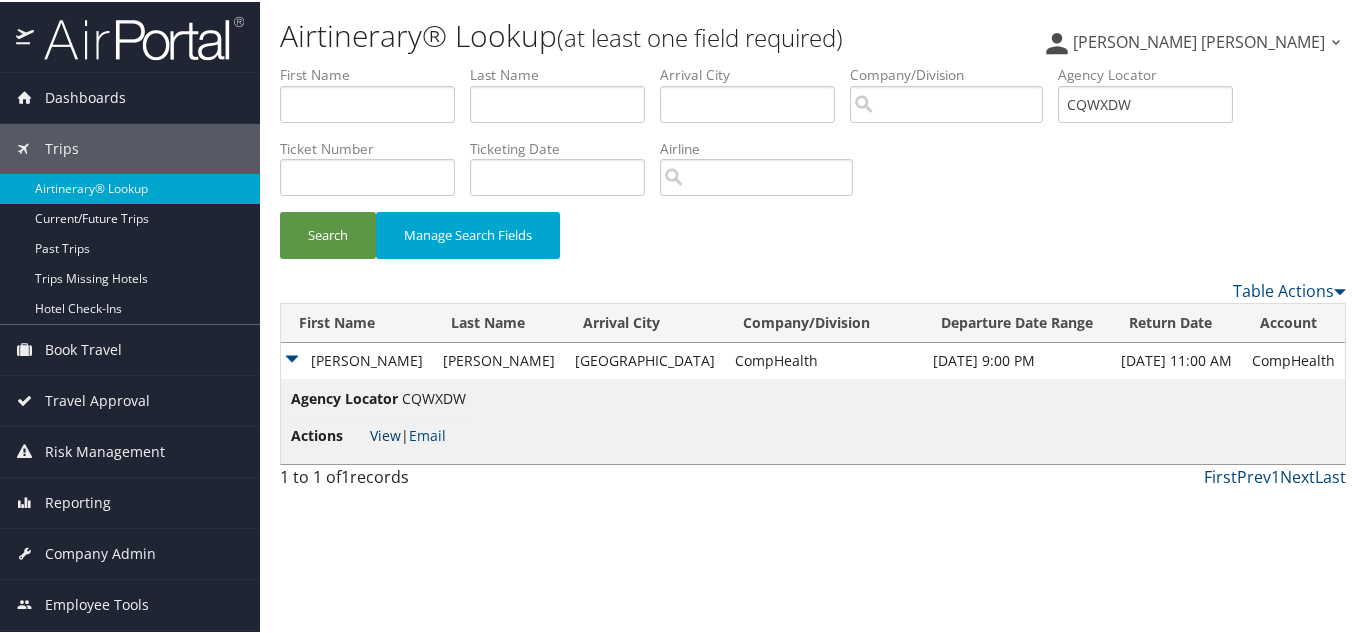 click on "View" at bounding box center (385, 433) 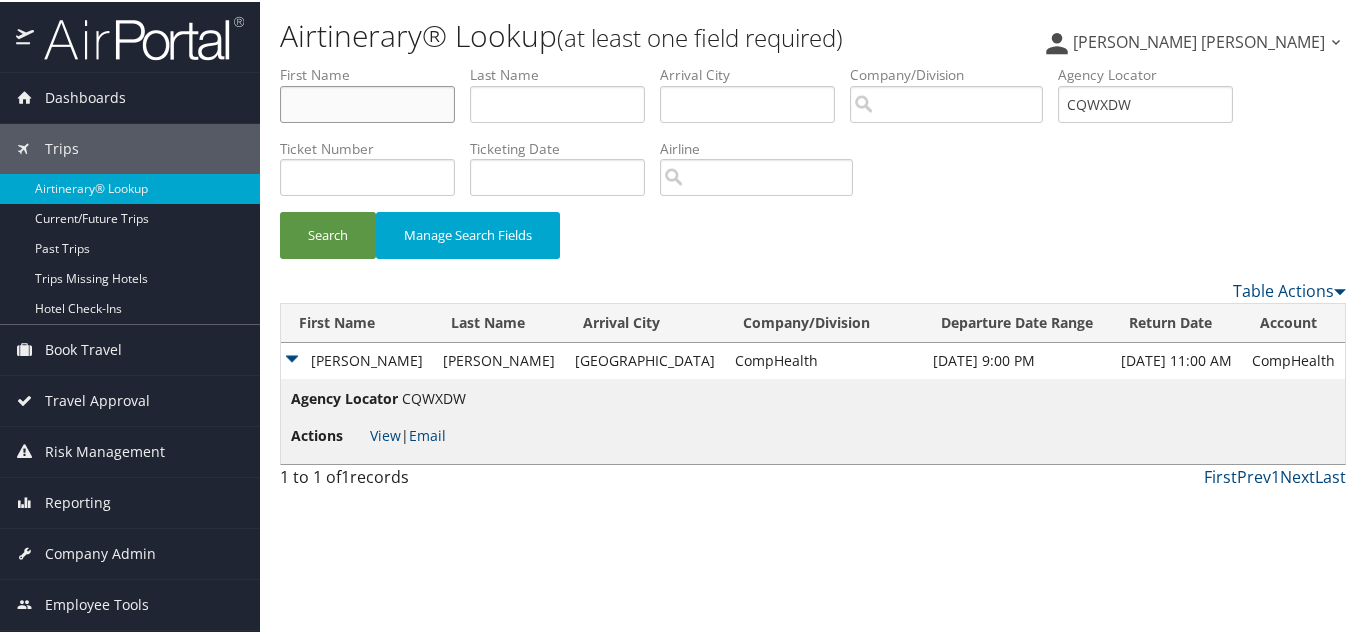 click at bounding box center [367, 102] 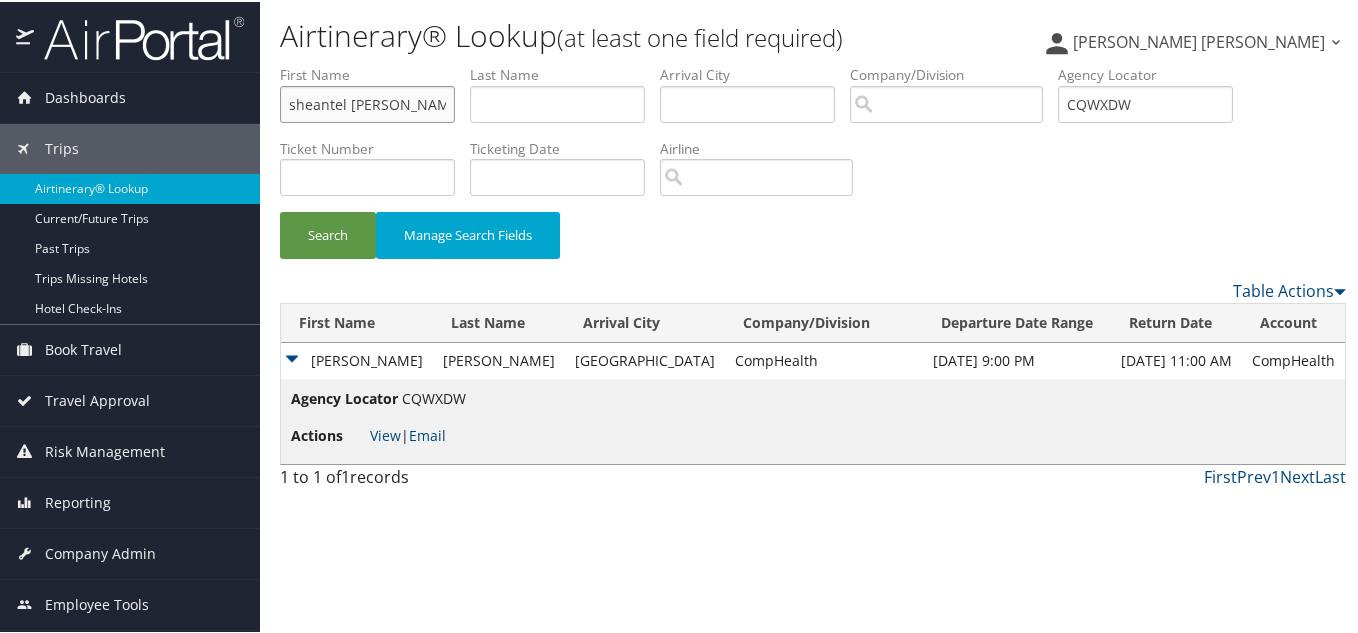 click on "sheantel baker" at bounding box center [367, 102] 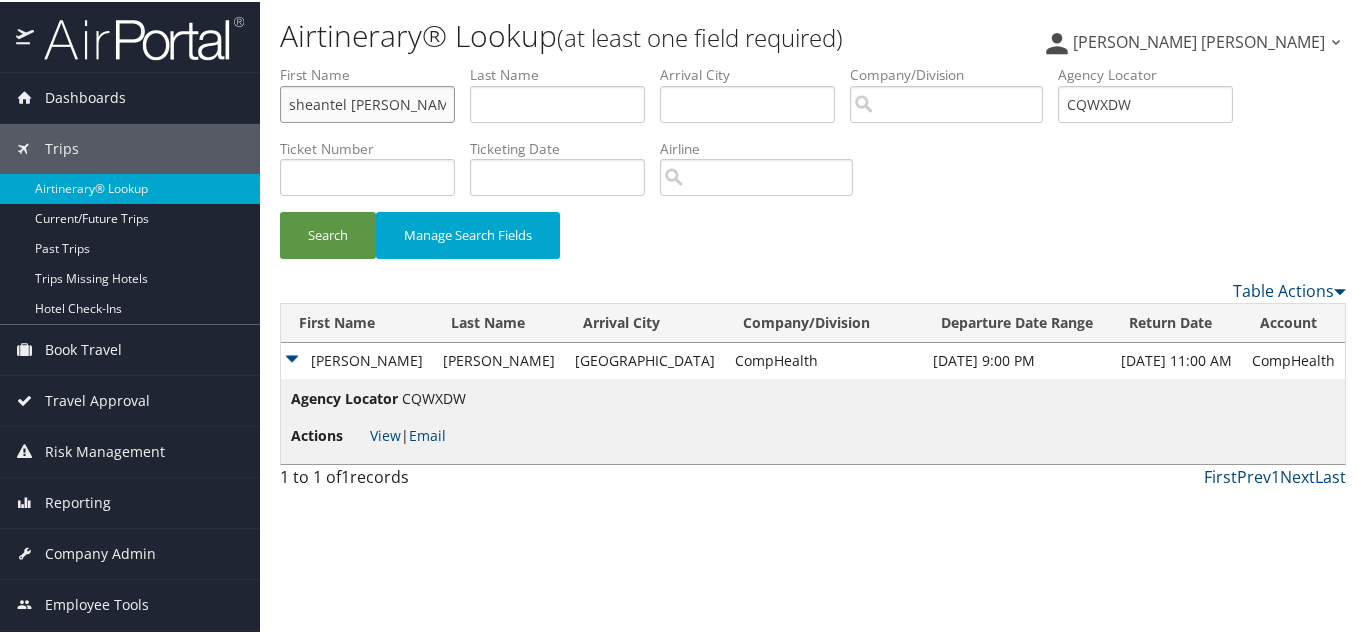 type on "sheantel baker" 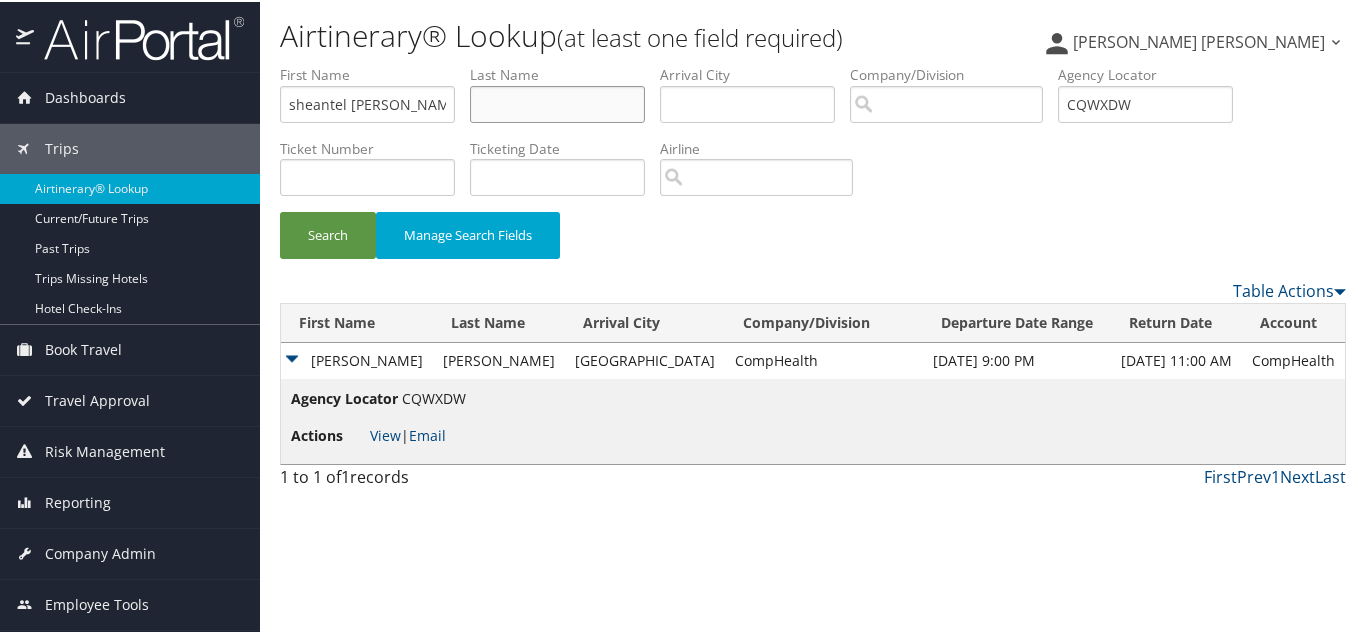 click at bounding box center (557, 102) 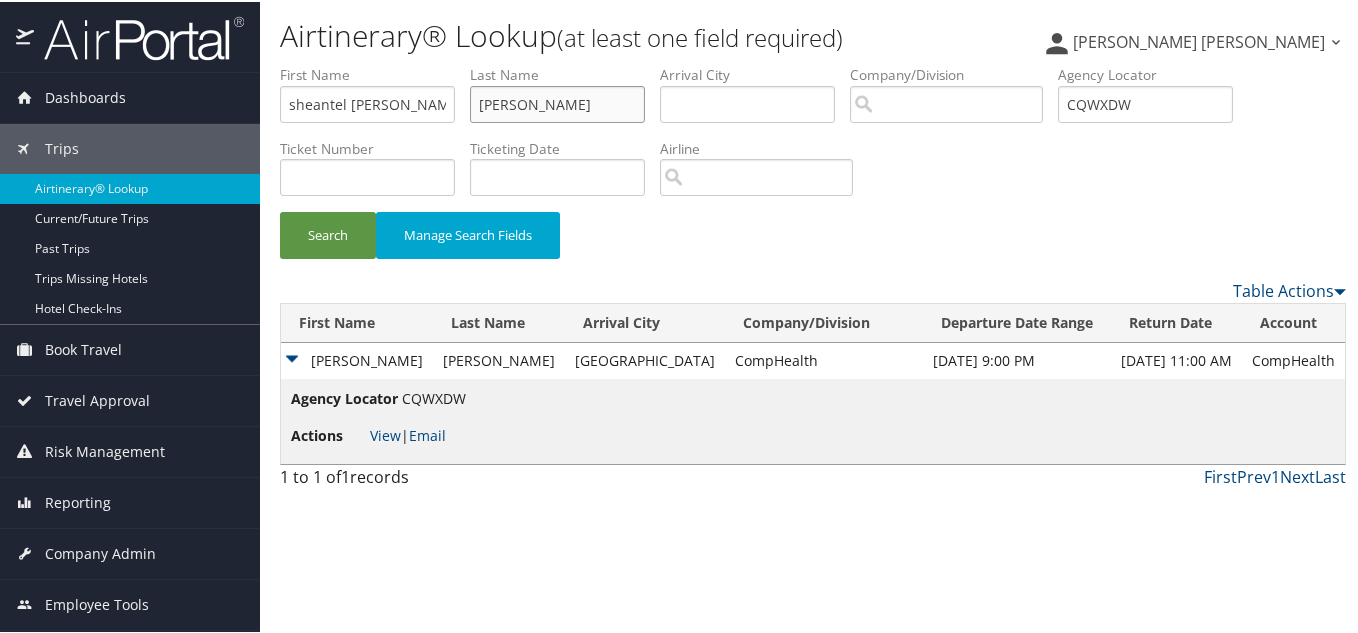 type on "baker" 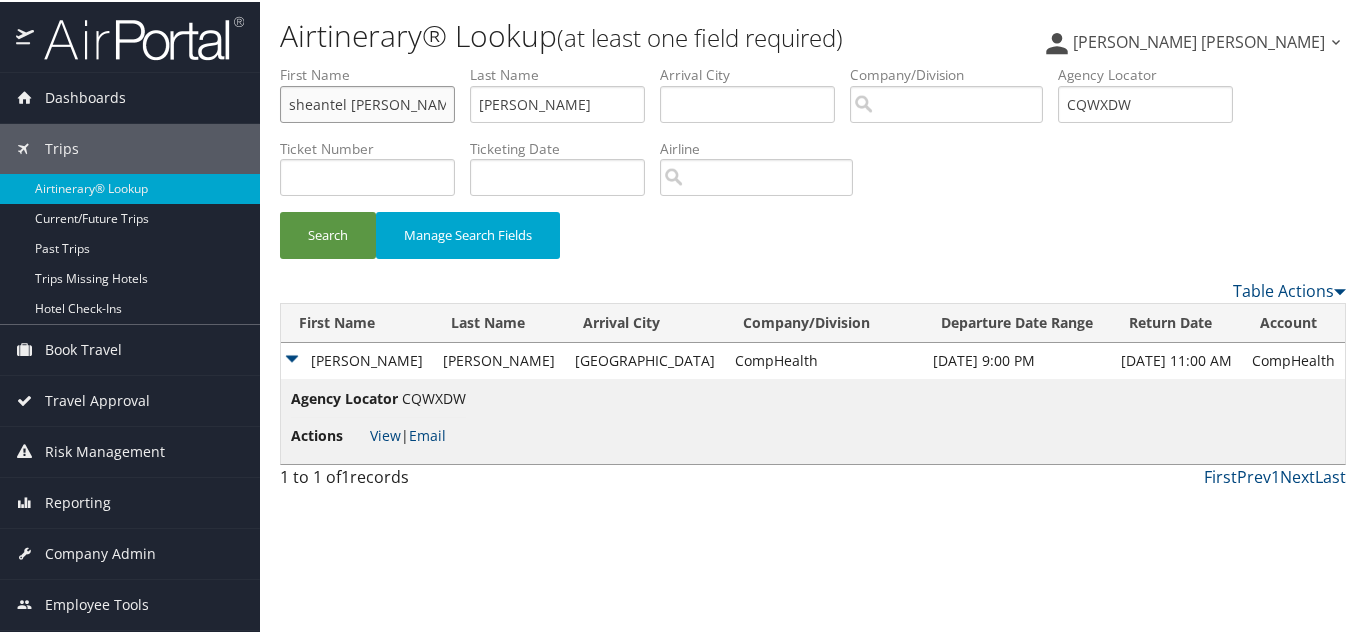 click on "sheantel baker" at bounding box center [367, 102] 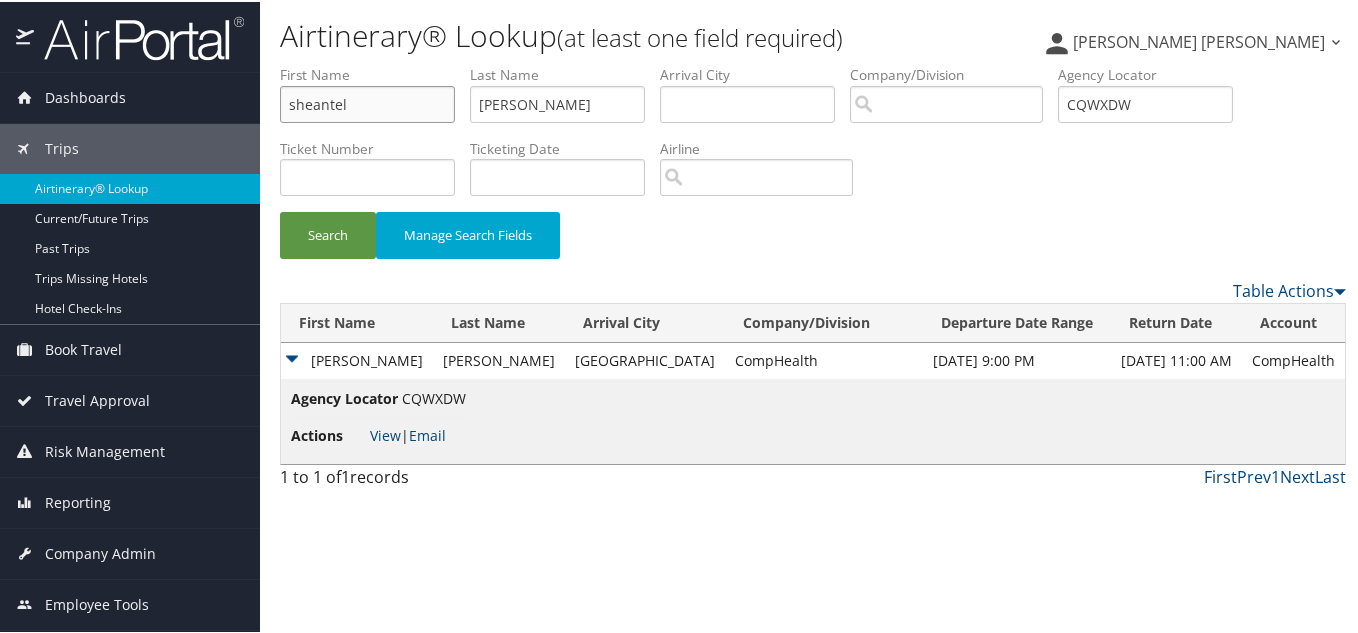 type on "sheantel" 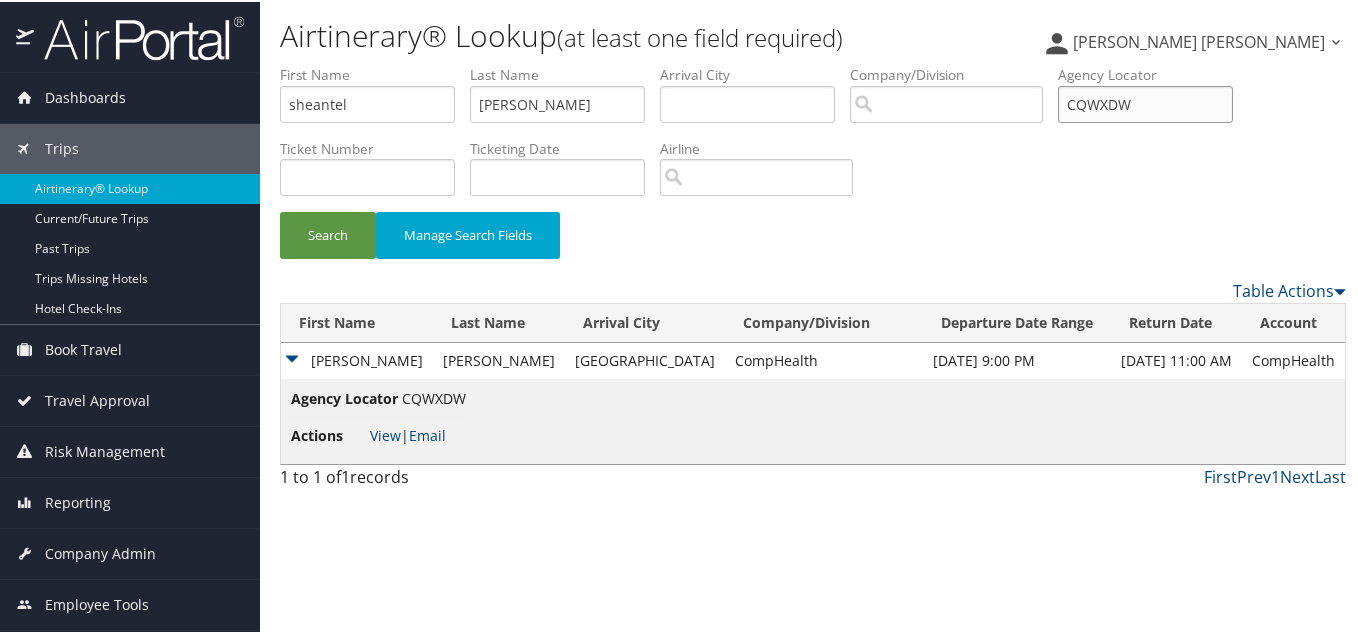 click on "CQWXDW" at bounding box center [1145, 102] 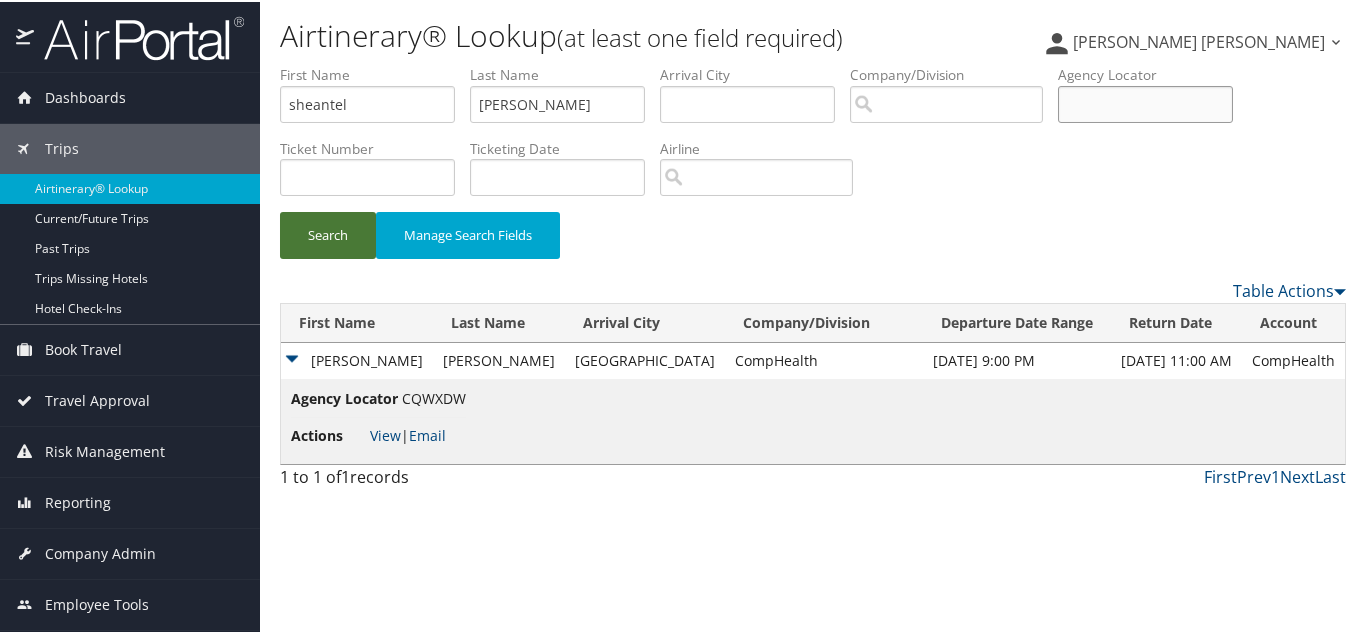 type 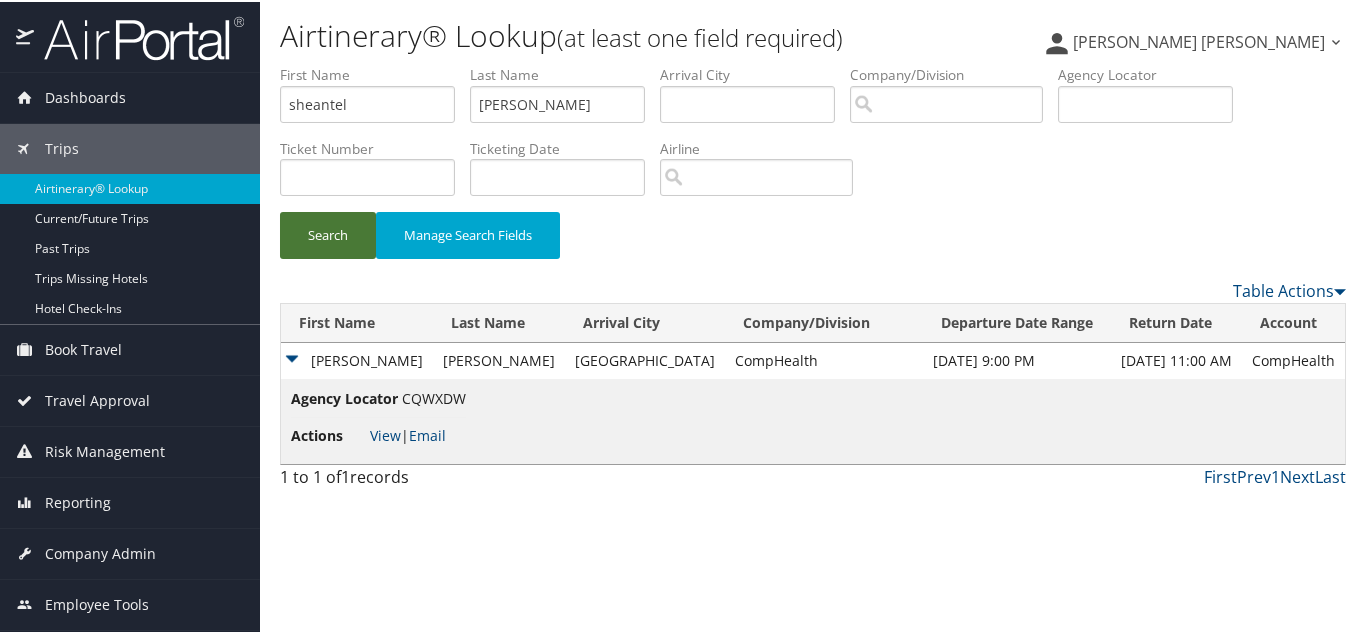 click on "Search" at bounding box center [328, 233] 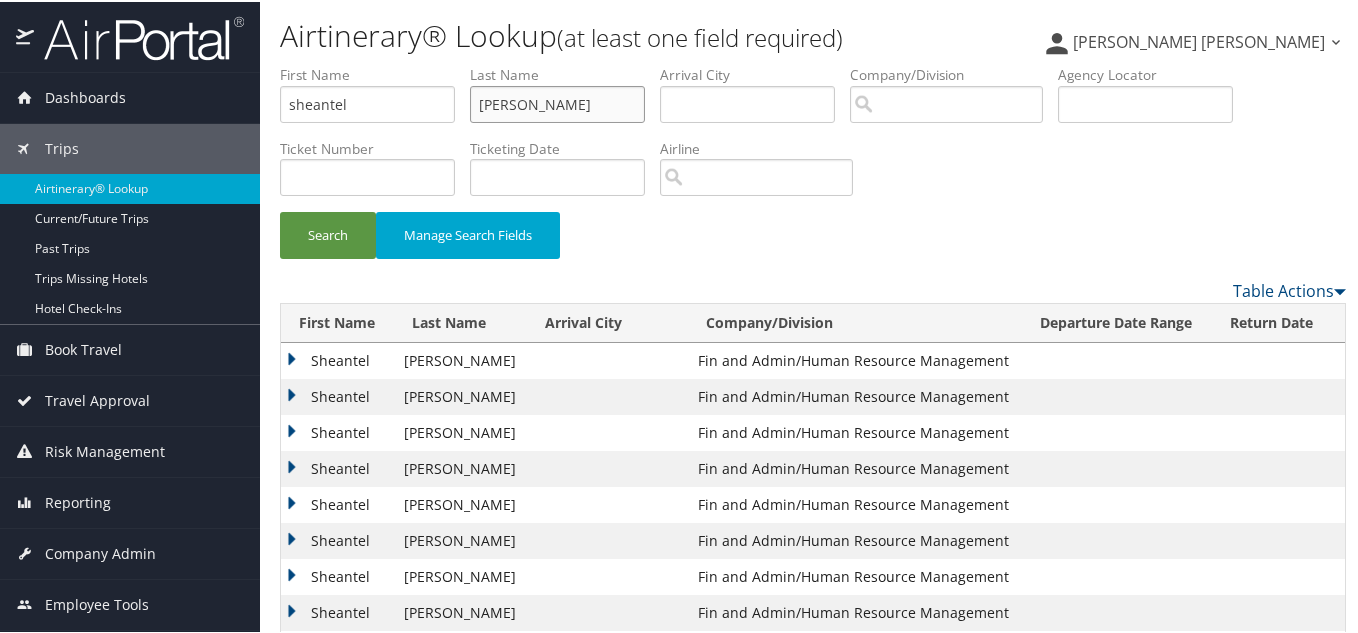 click on "First Name sheantel Last Name baker Departure City Arrival City Company/Division Airport/City Code Departure Date Range Agency Locator Ticket Number Ticketing Date Invoice Number Flight Number Agent Name Air Confirmation Hotel Confirmation Credit Card - Last 4 Digits Airline Car Rental Chain Hotel Chain Rail Vendor Authorization Billable Client Code Cost Center Department Explanation Manager ID Project Purpose Region Traveler ID" at bounding box center (813, 63) 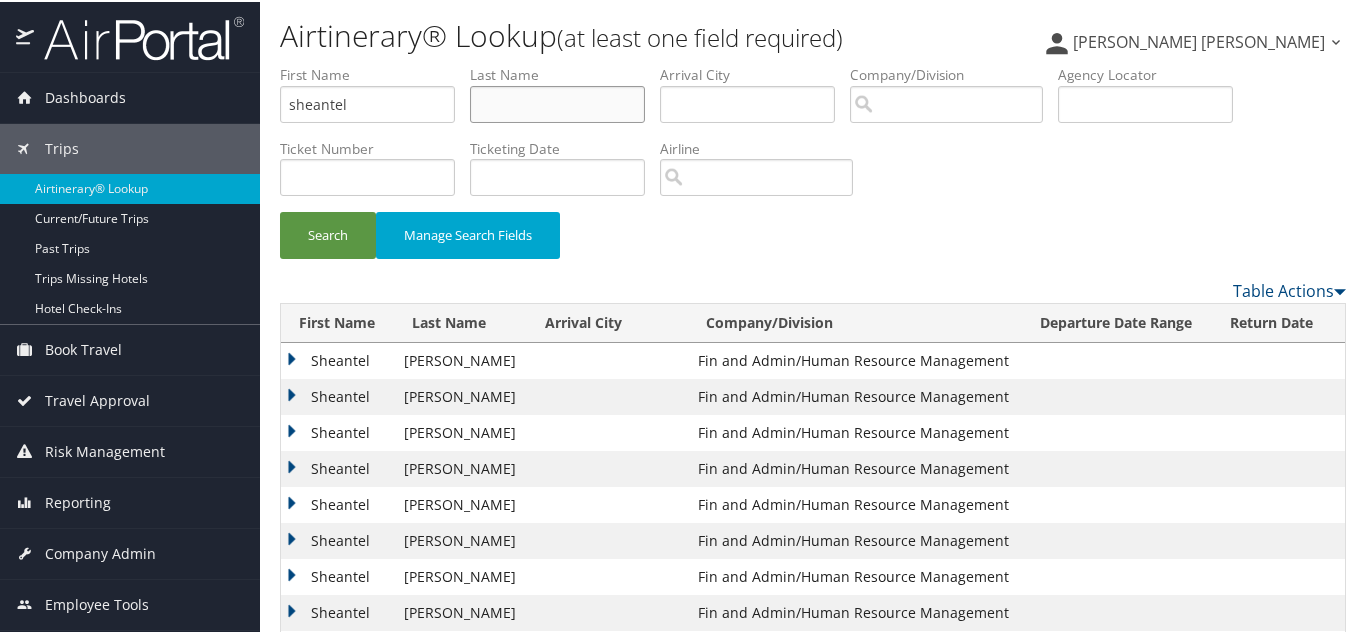 type 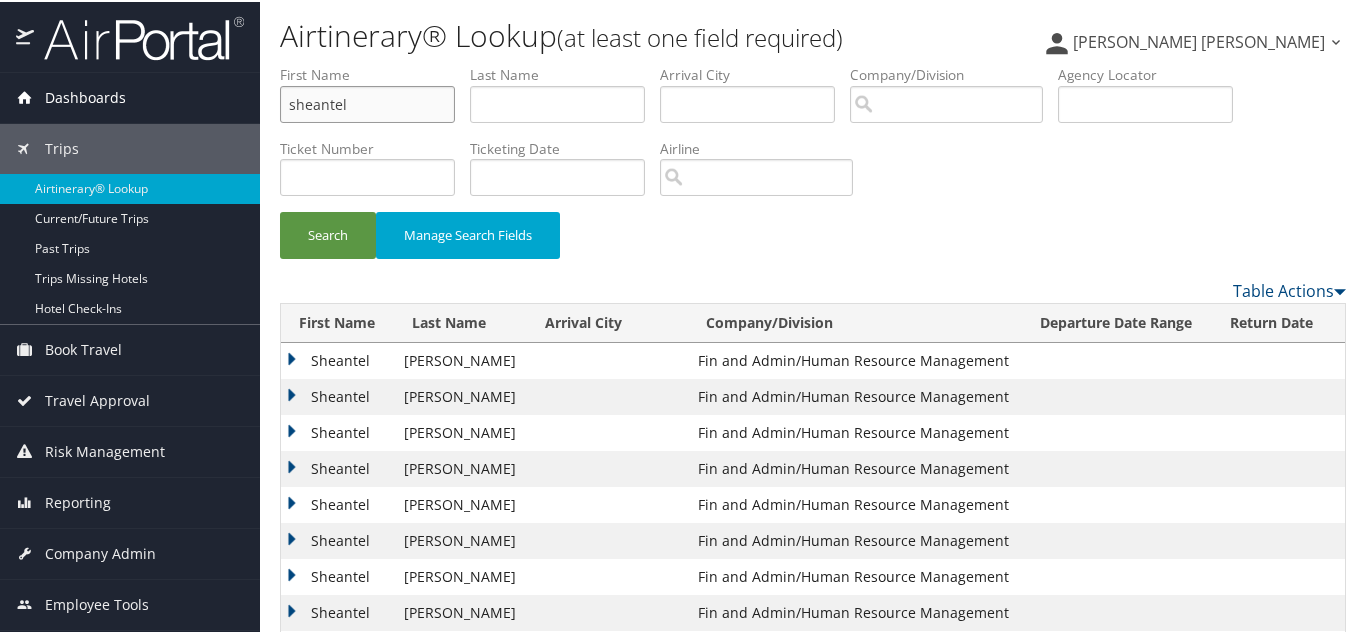 drag, startPoint x: 329, startPoint y: 101, endPoint x: 201, endPoint y: 101, distance: 128 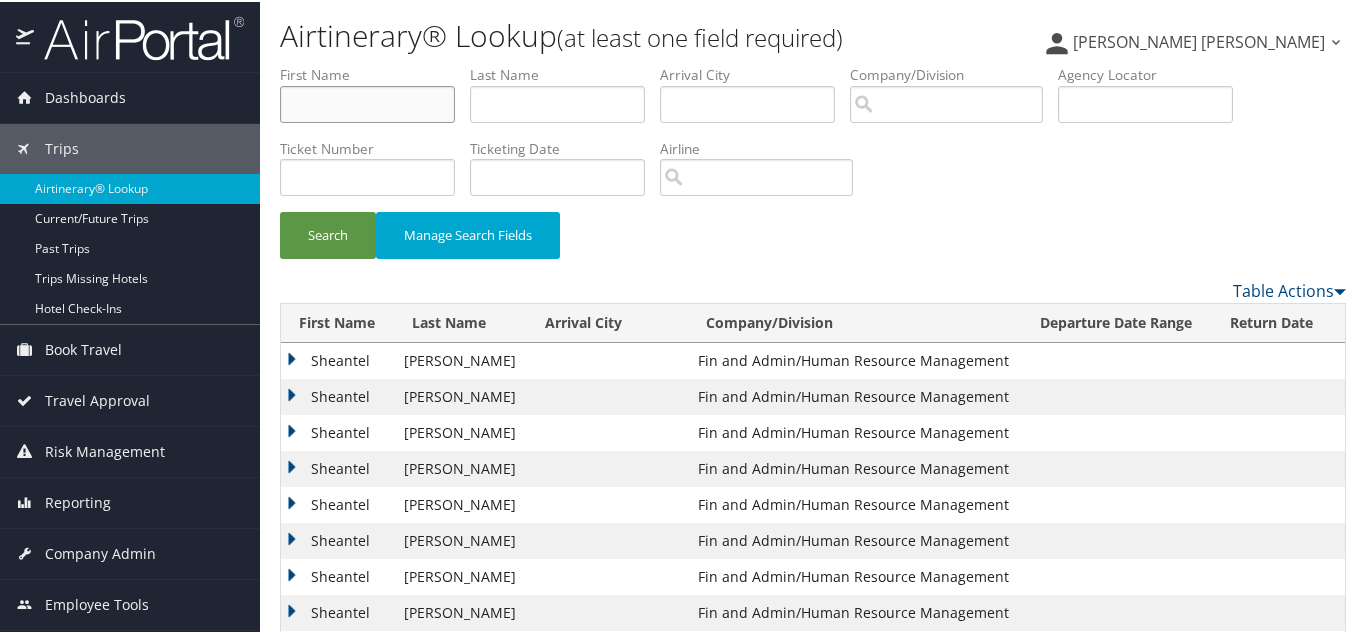 type 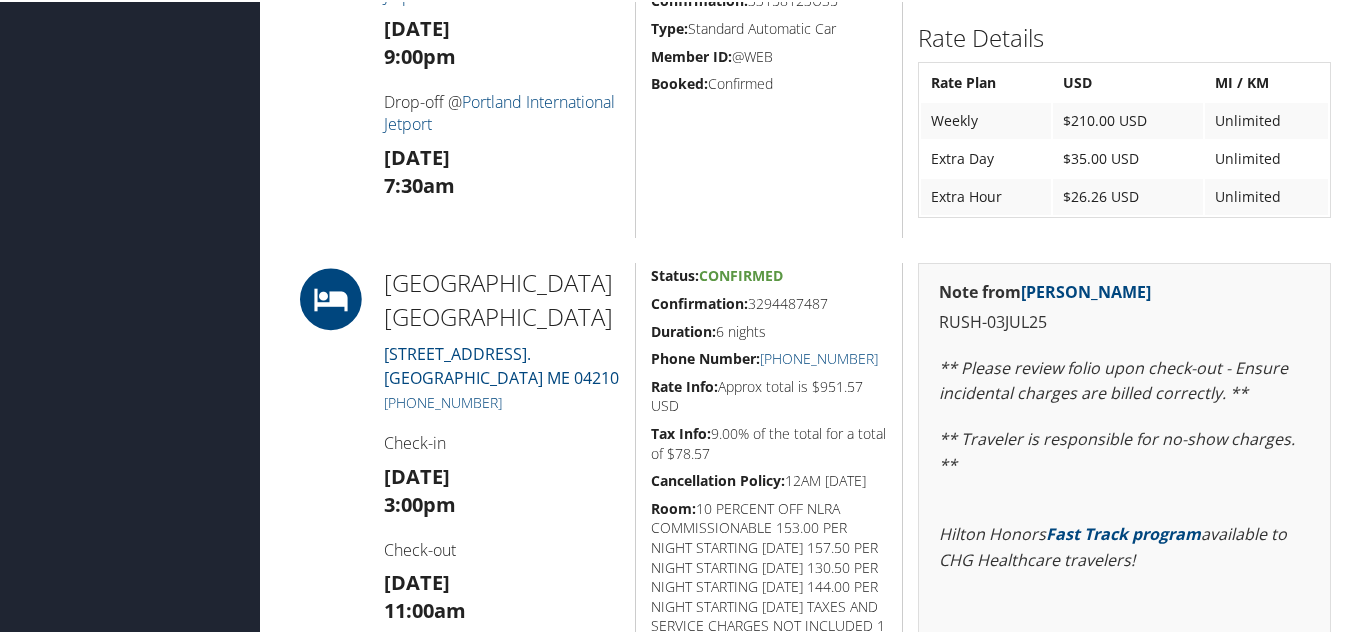 scroll, scrollTop: 706, scrollLeft: 0, axis: vertical 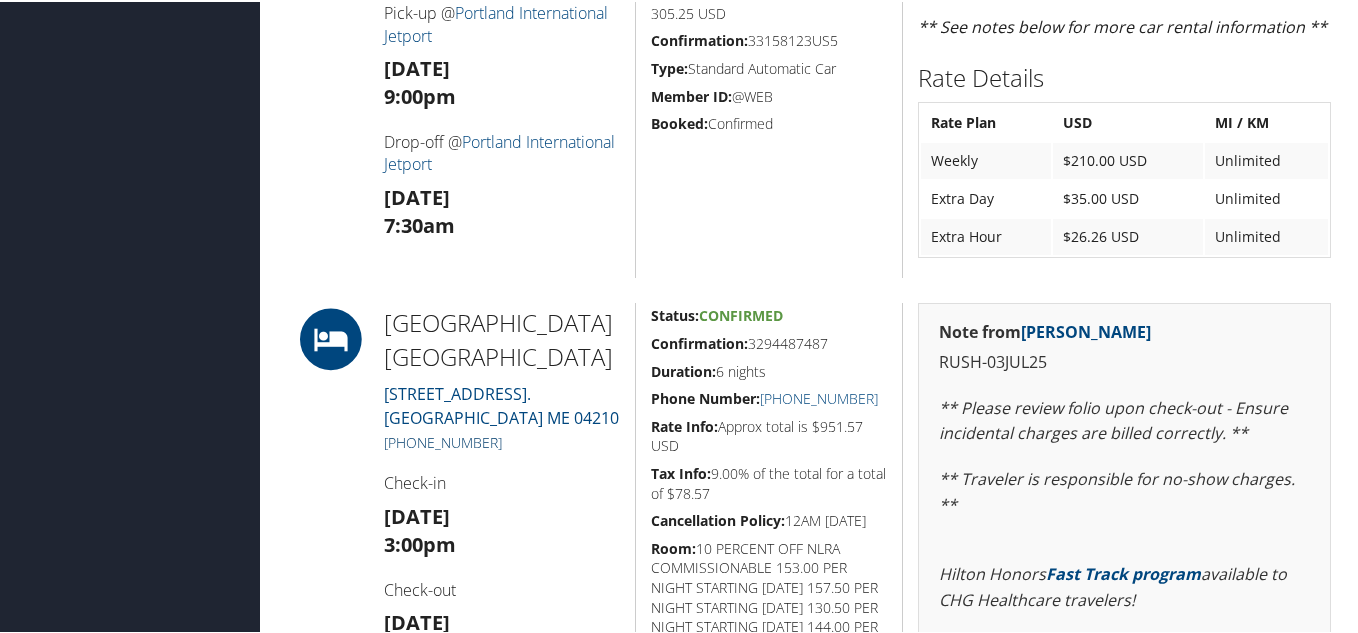 drag, startPoint x: 515, startPoint y: 435, endPoint x: 383, endPoint y: 442, distance: 132.18547 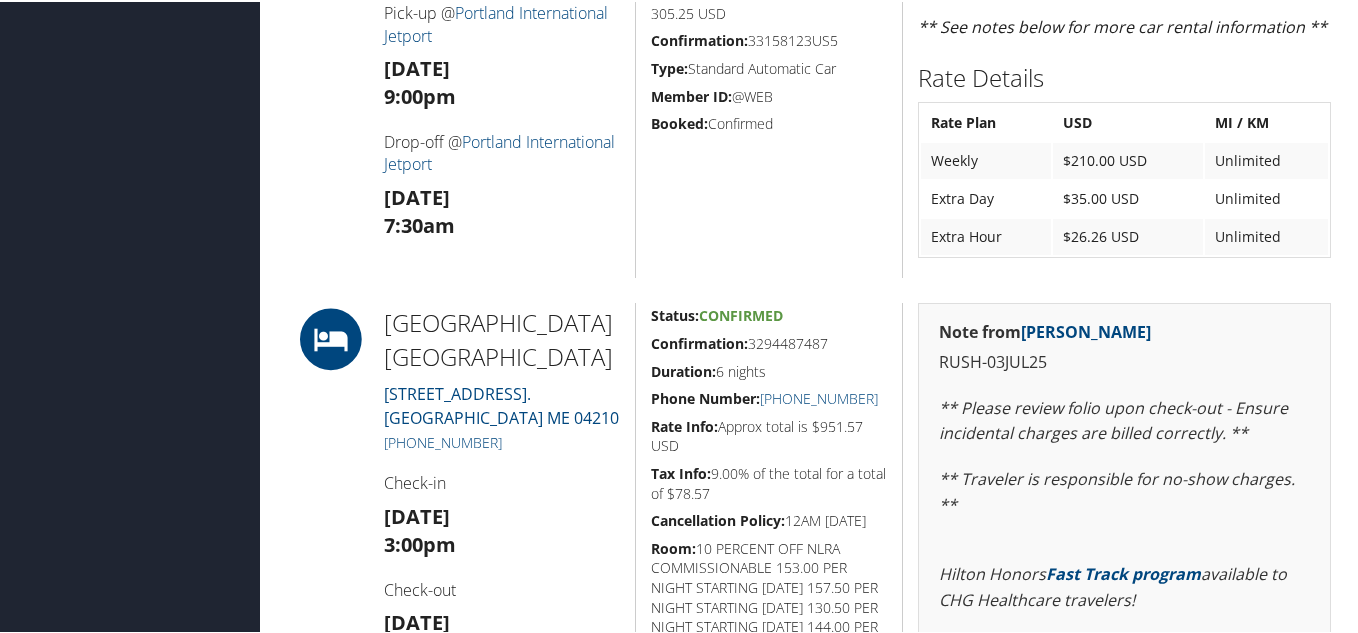 copy on "[PHONE_NUMBER]" 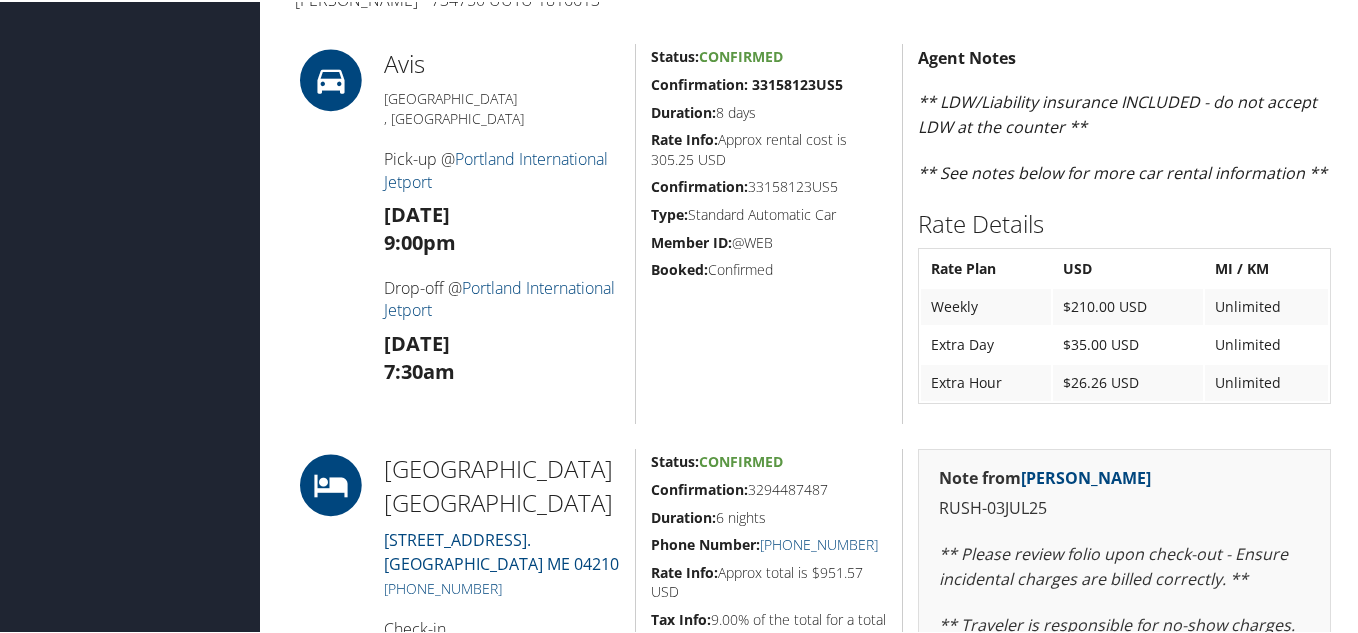 scroll, scrollTop: 400, scrollLeft: 0, axis: vertical 